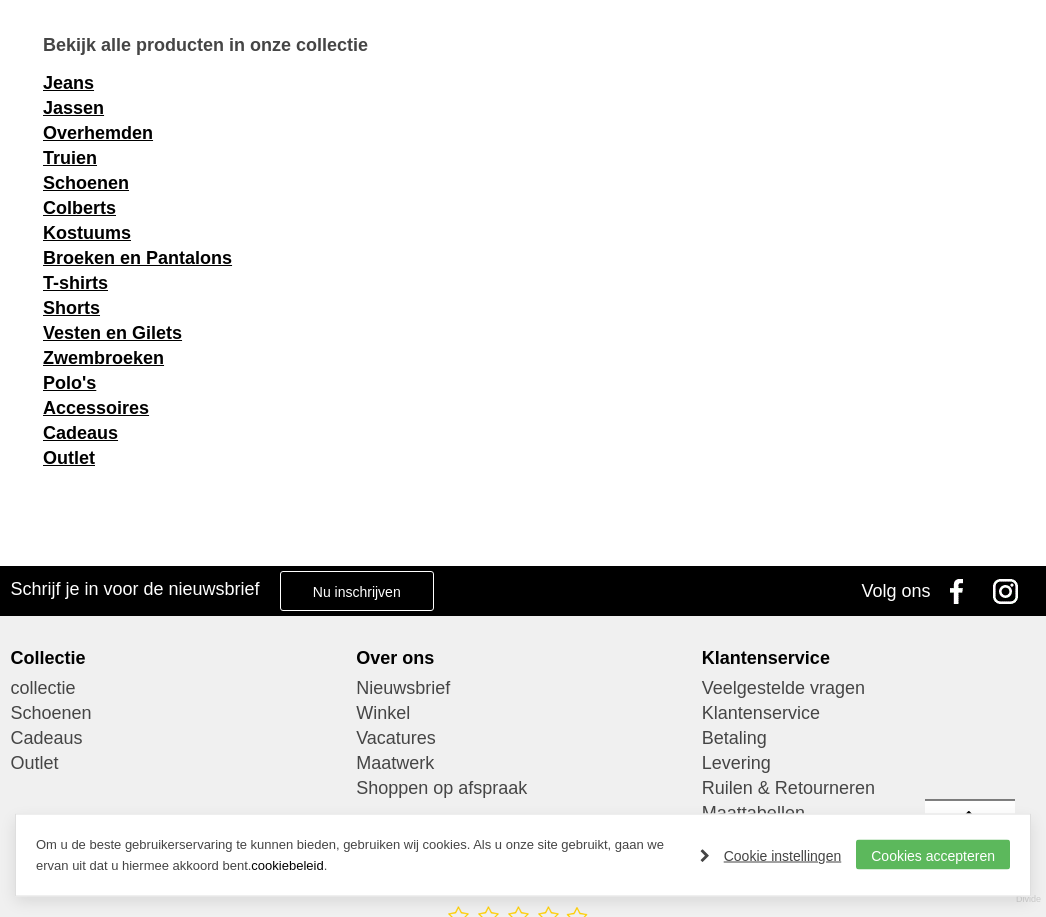 scroll, scrollTop: 2451, scrollLeft: 0, axis: vertical 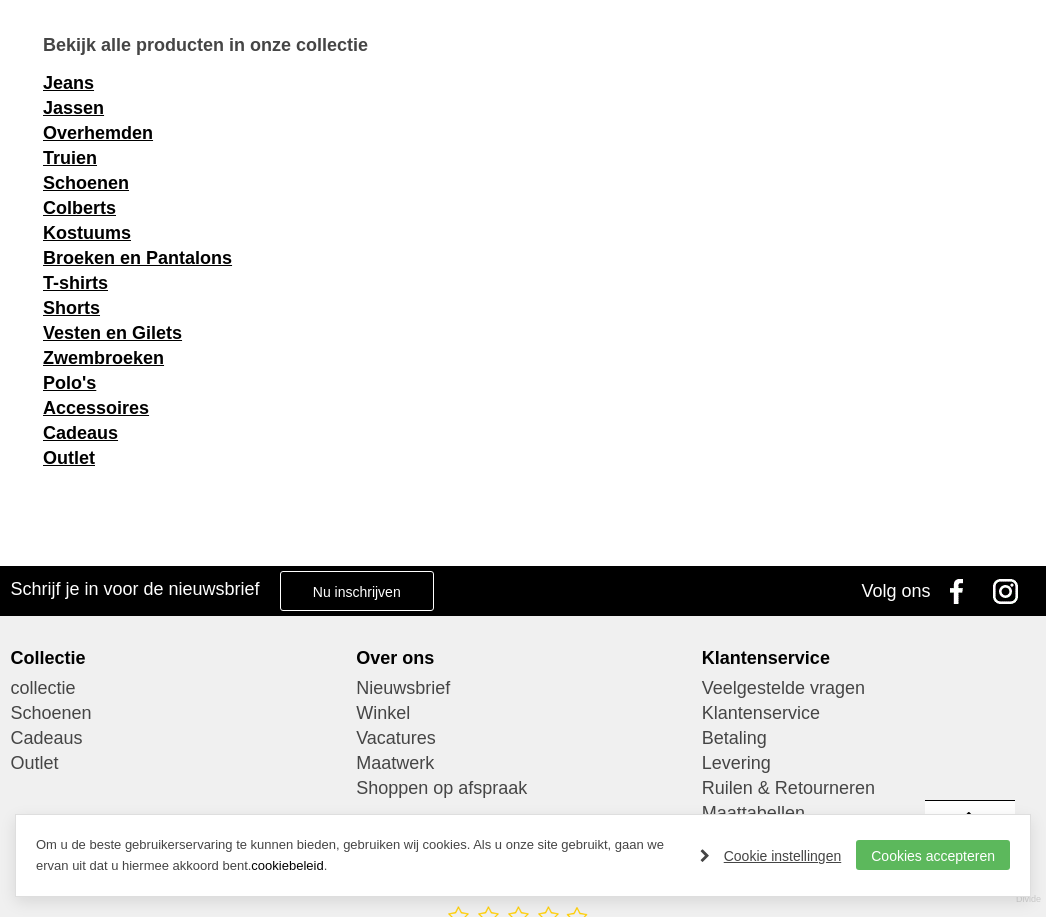 click on "Accessoires" at bounding box center (96, 408) 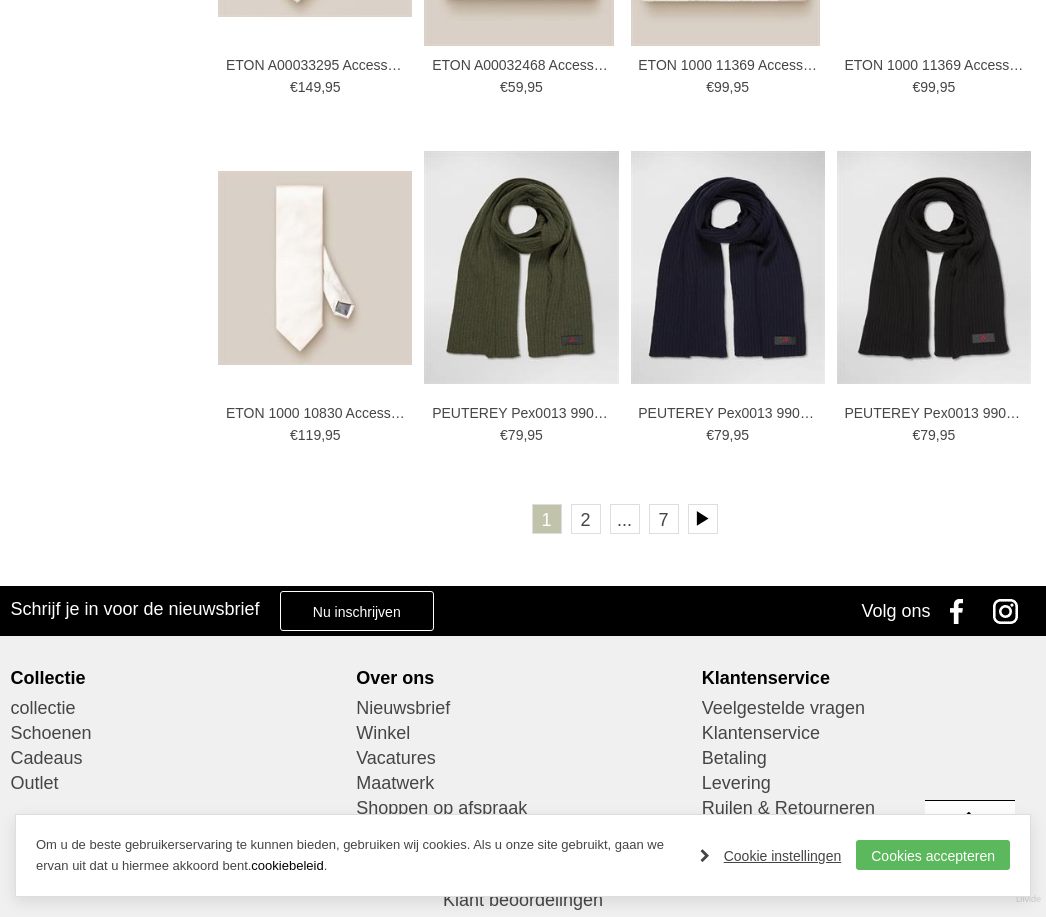 scroll, scrollTop: 3010, scrollLeft: 0, axis: vertical 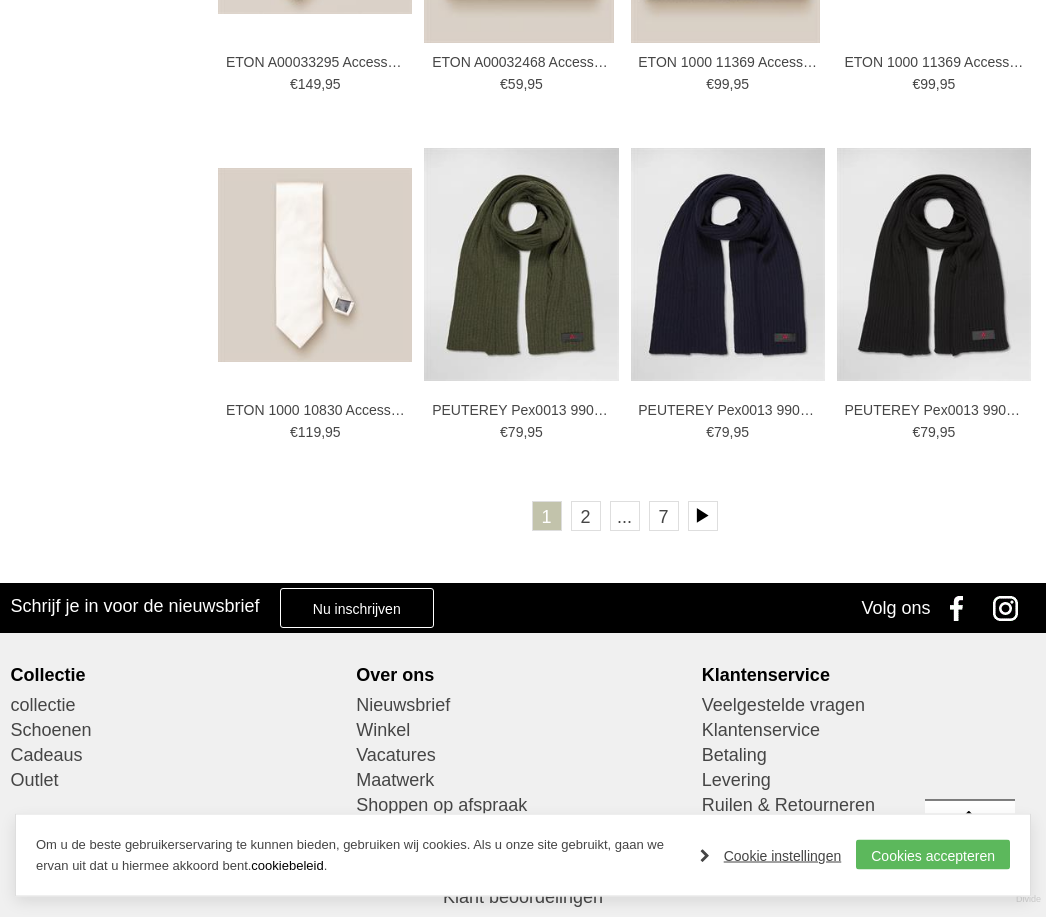 click at bounding box center (703, 517) 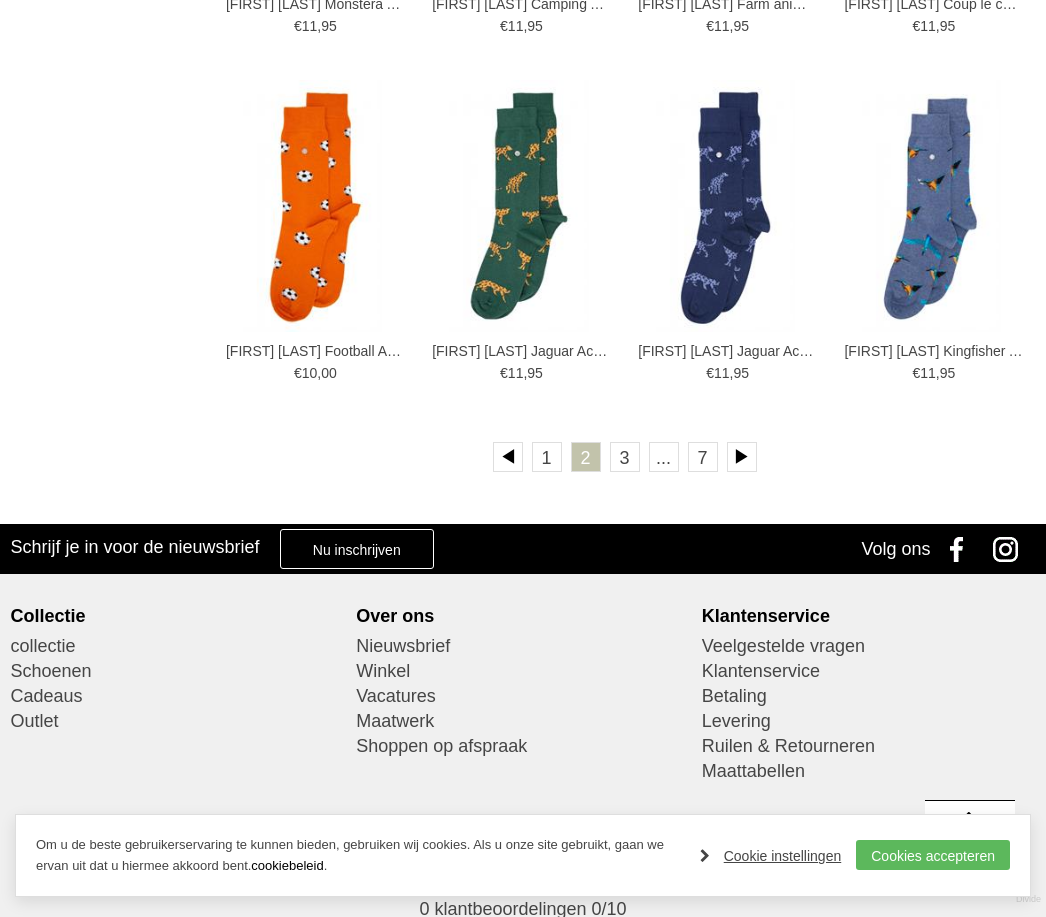 scroll, scrollTop: 3078, scrollLeft: 0, axis: vertical 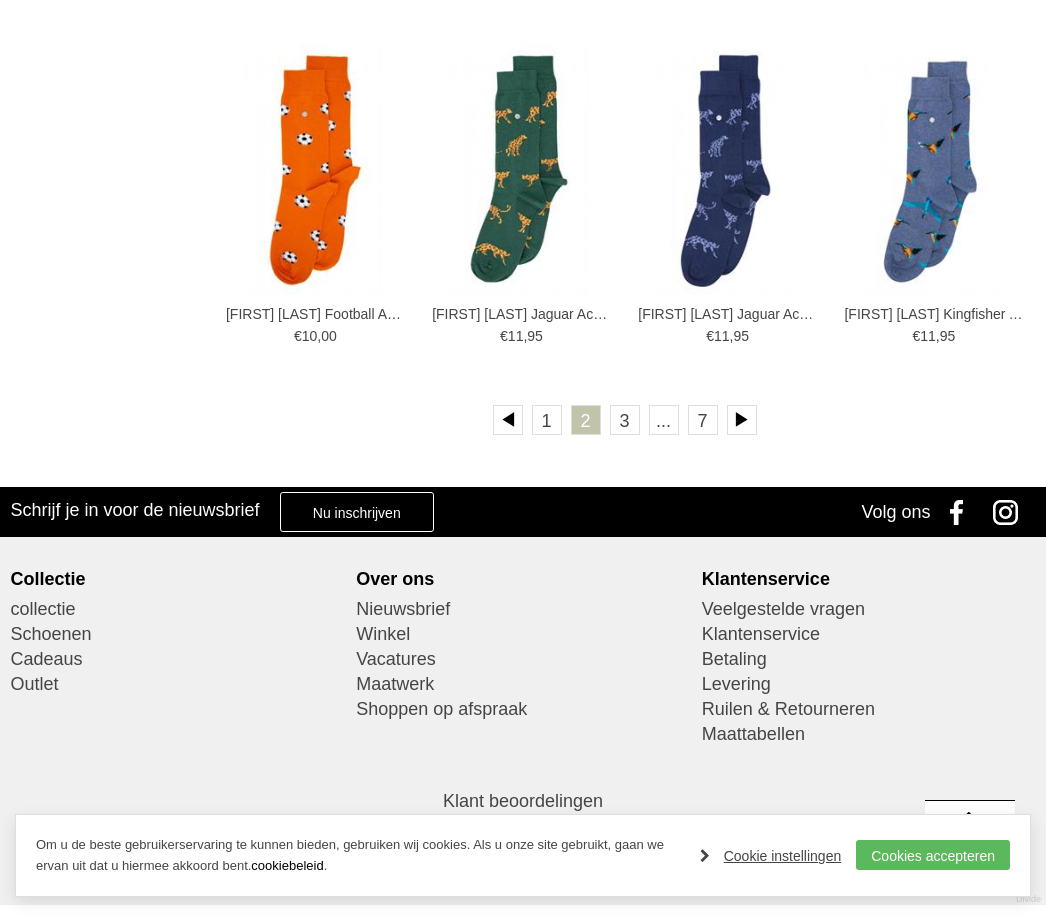 click at bounding box center (742, 420) 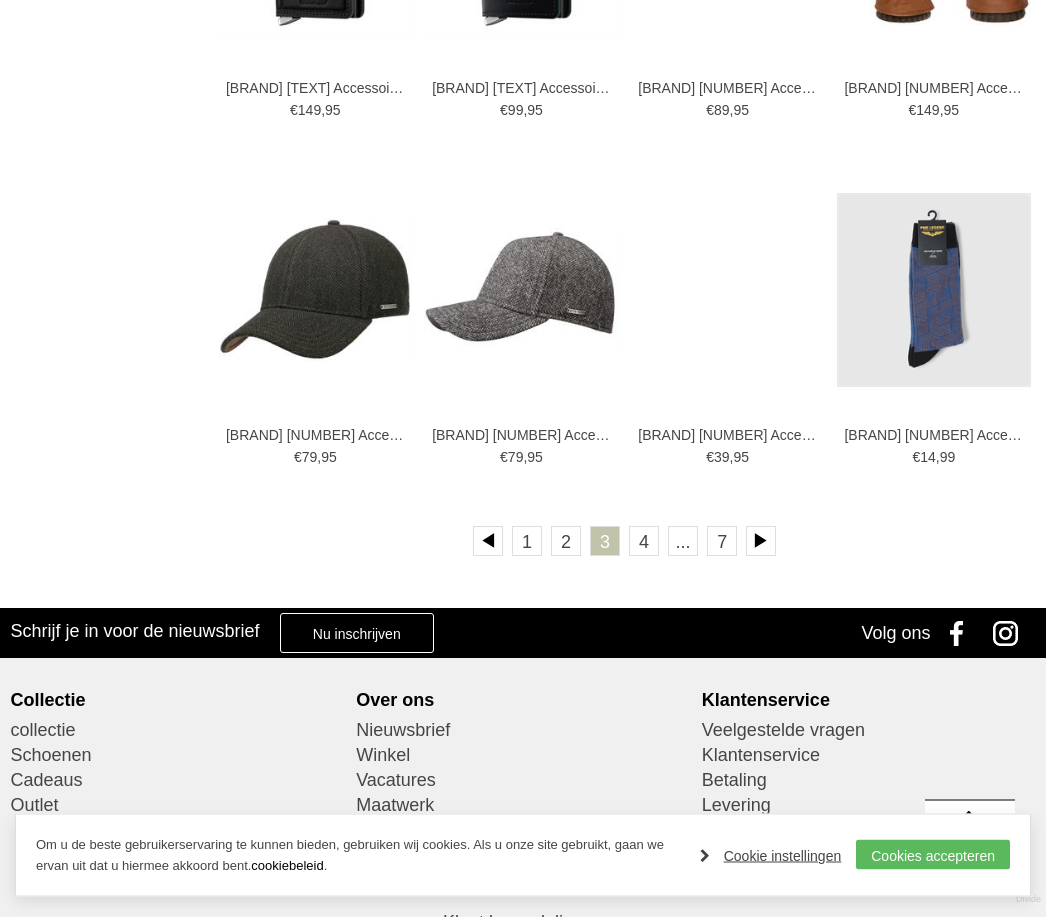 scroll, scrollTop: 2957, scrollLeft: 0, axis: vertical 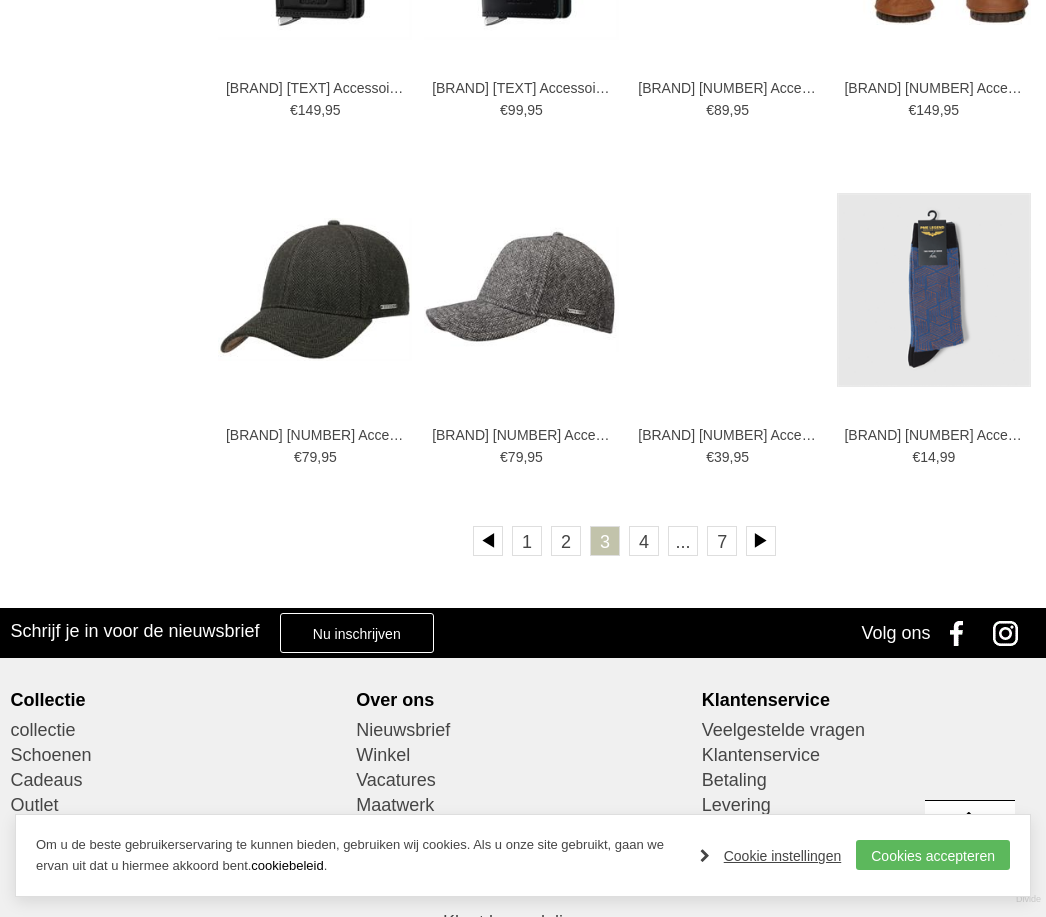 click on "4" at bounding box center [644, 541] 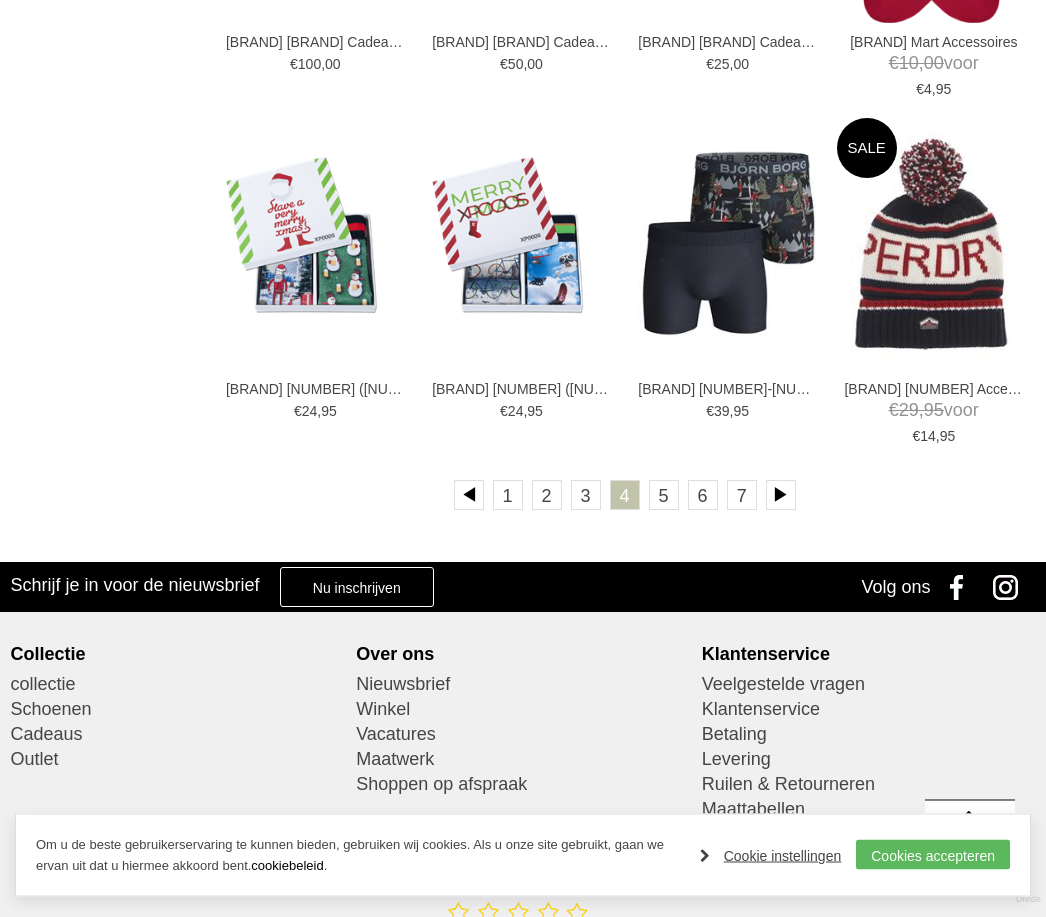 scroll, scrollTop: 3010, scrollLeft: 0, axis: vertical 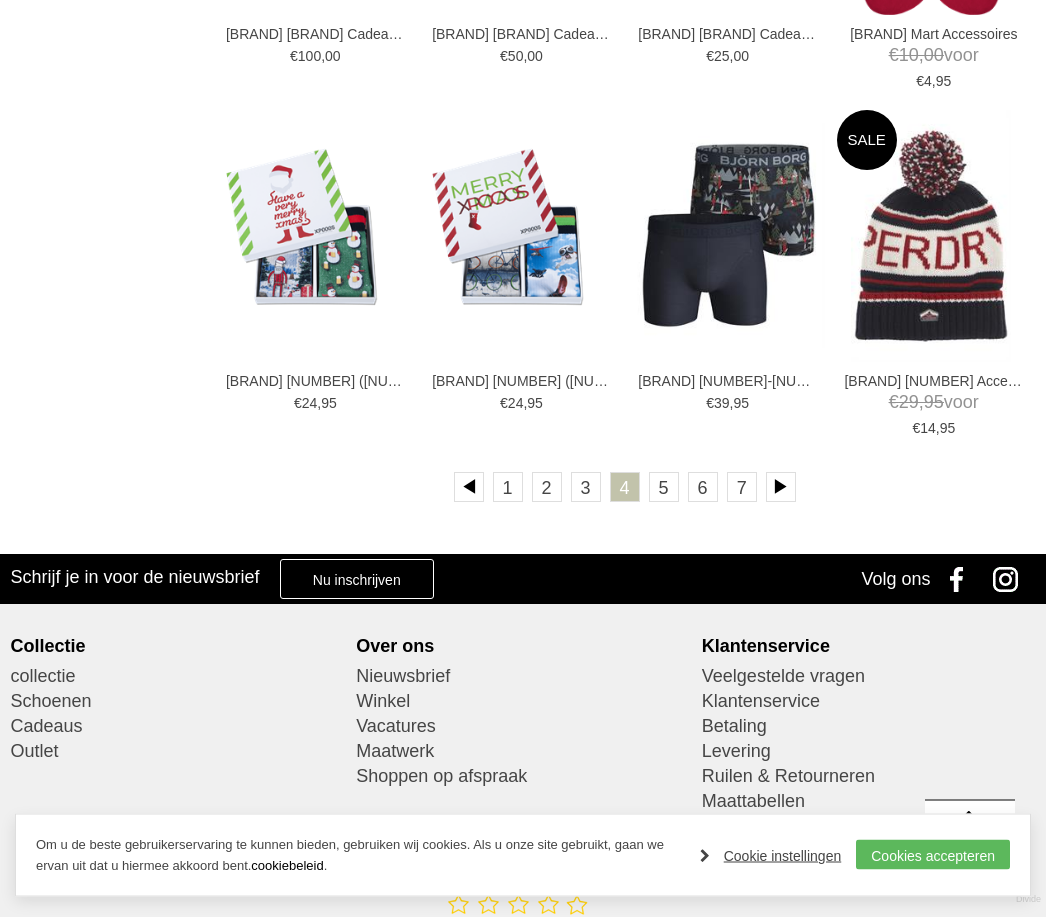 click on "5" at bounding box center (664, 488) 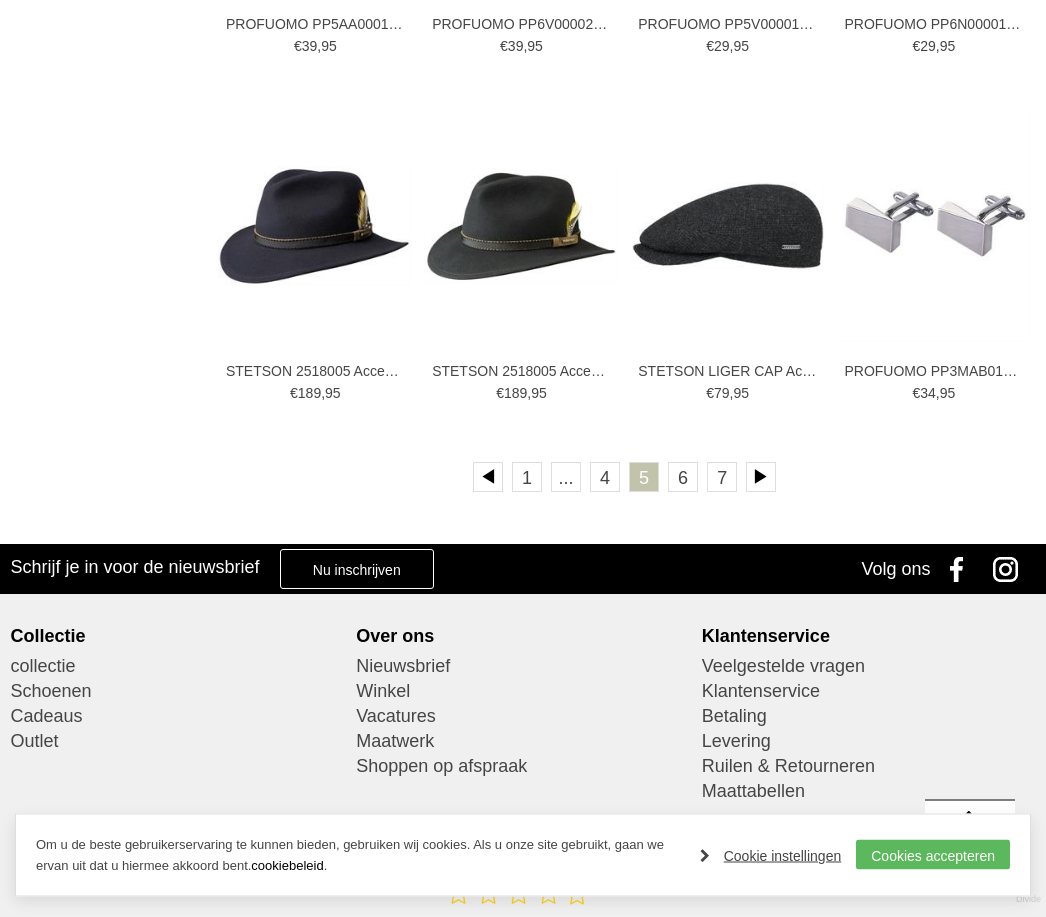scroll, scrollTop: 3027, scrollLeft: 0, axis: vertical 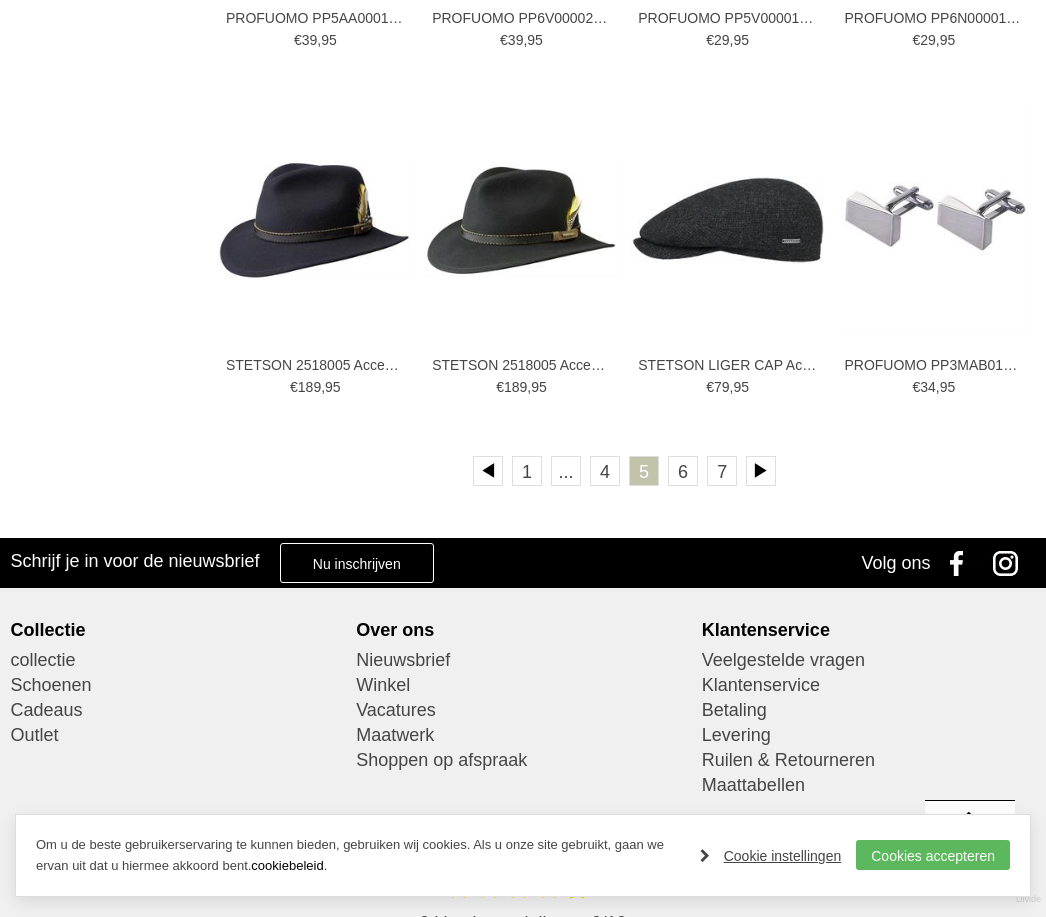 click on "6" at bounding box center [683, 471] 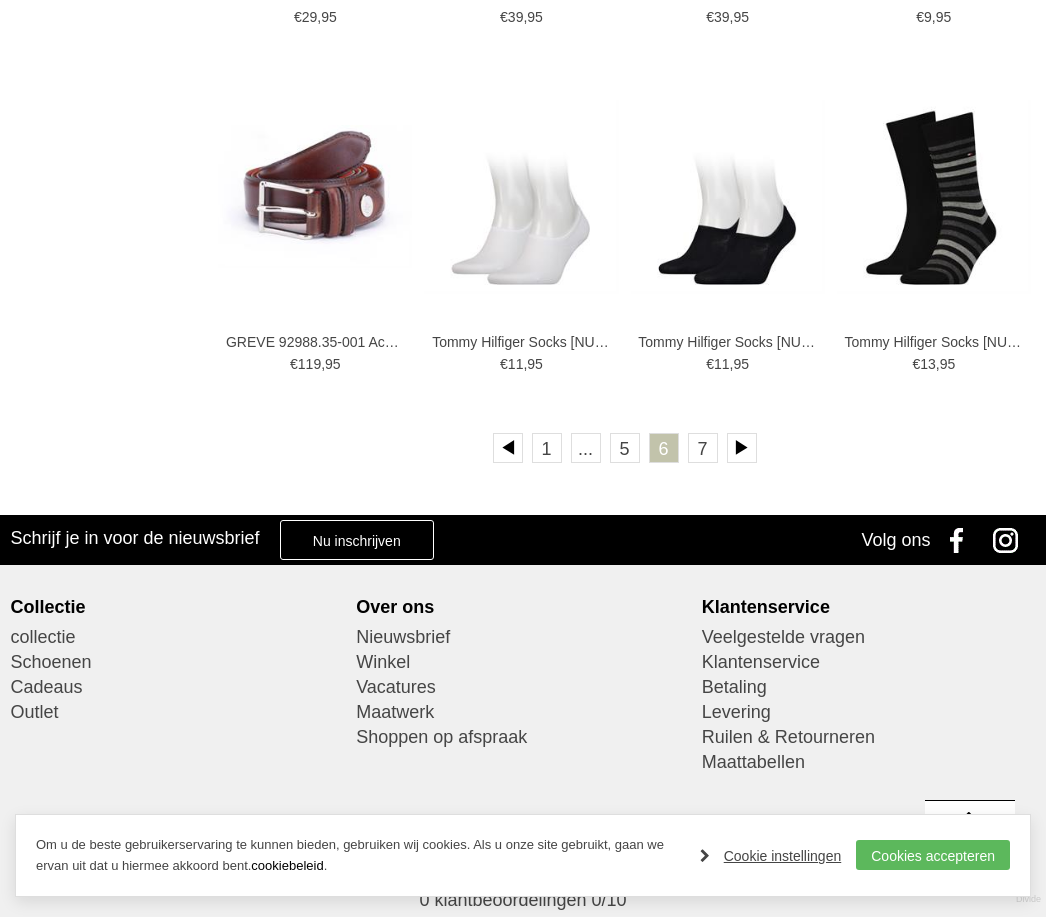 scroll, scrollTop: 3078, scrollLeft: 0, axis: vertical 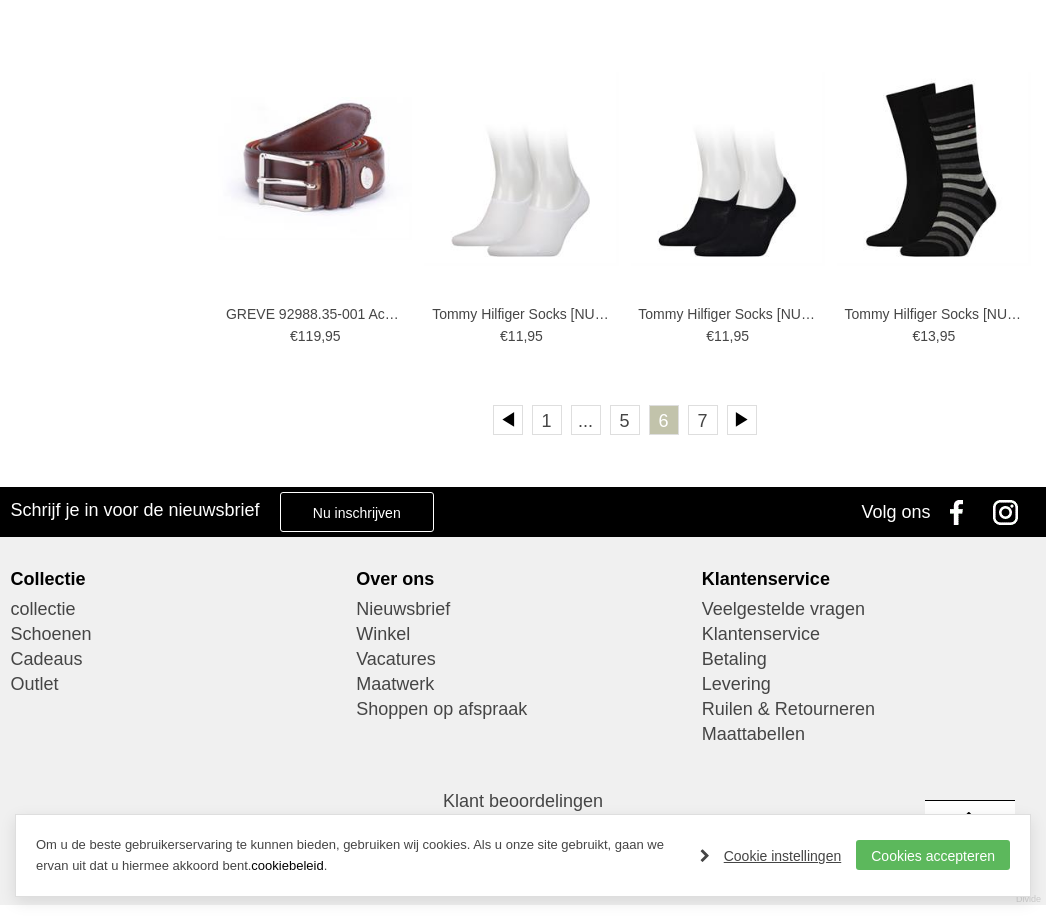 click on "7" at bounding box center (703, 420) 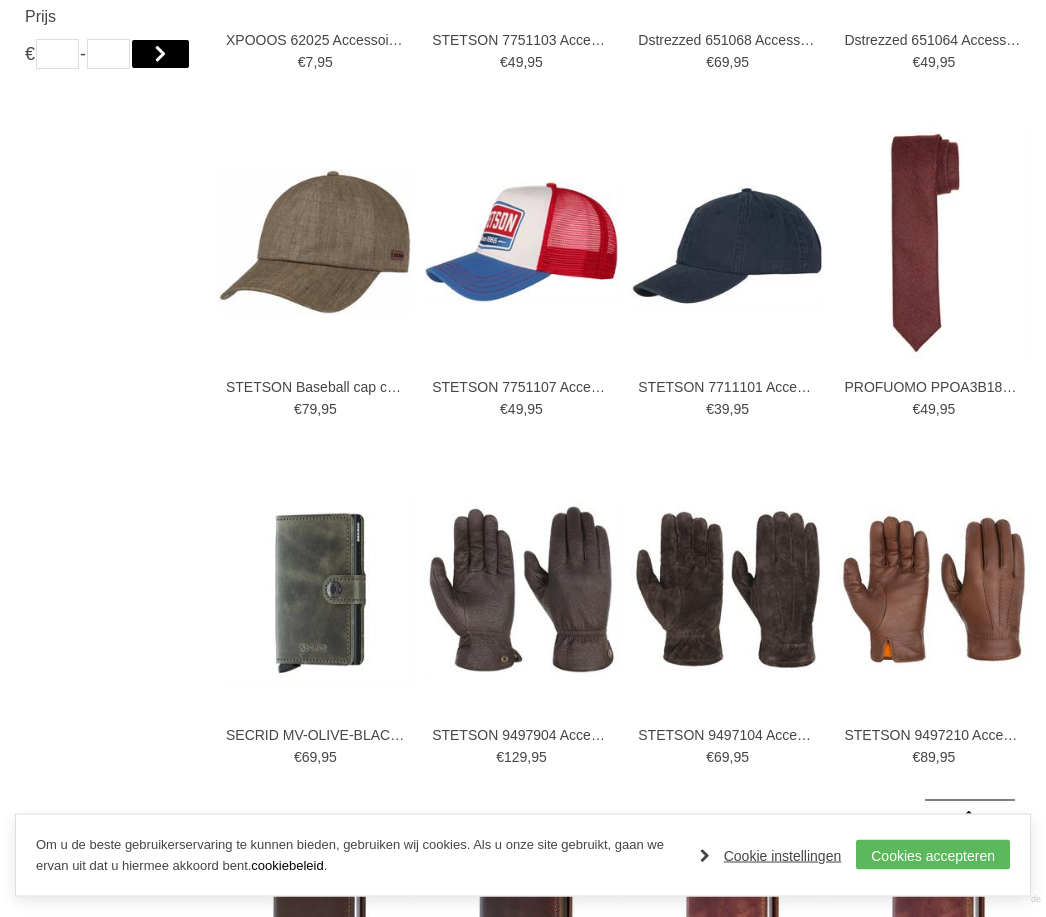 scroll, scrollTop: 1615, scrollLeft: 0, axis: vertical 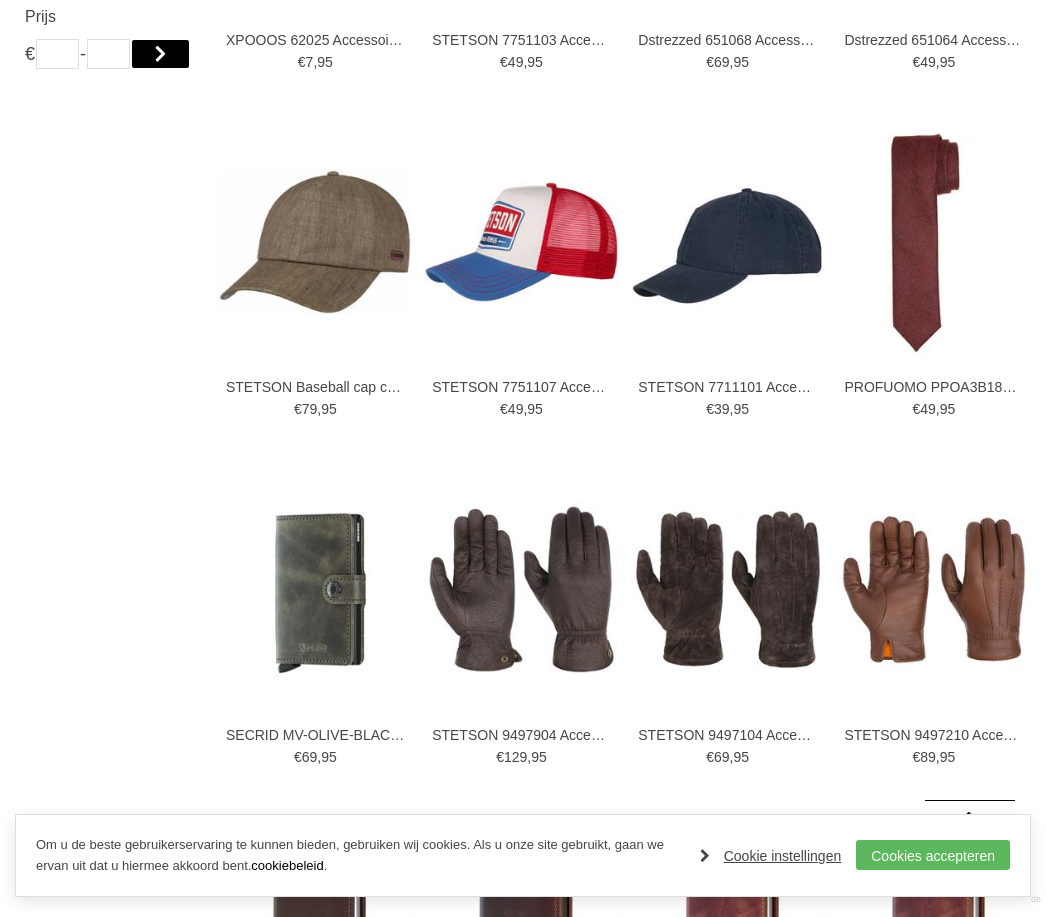 click at bounding box center (315, 241) 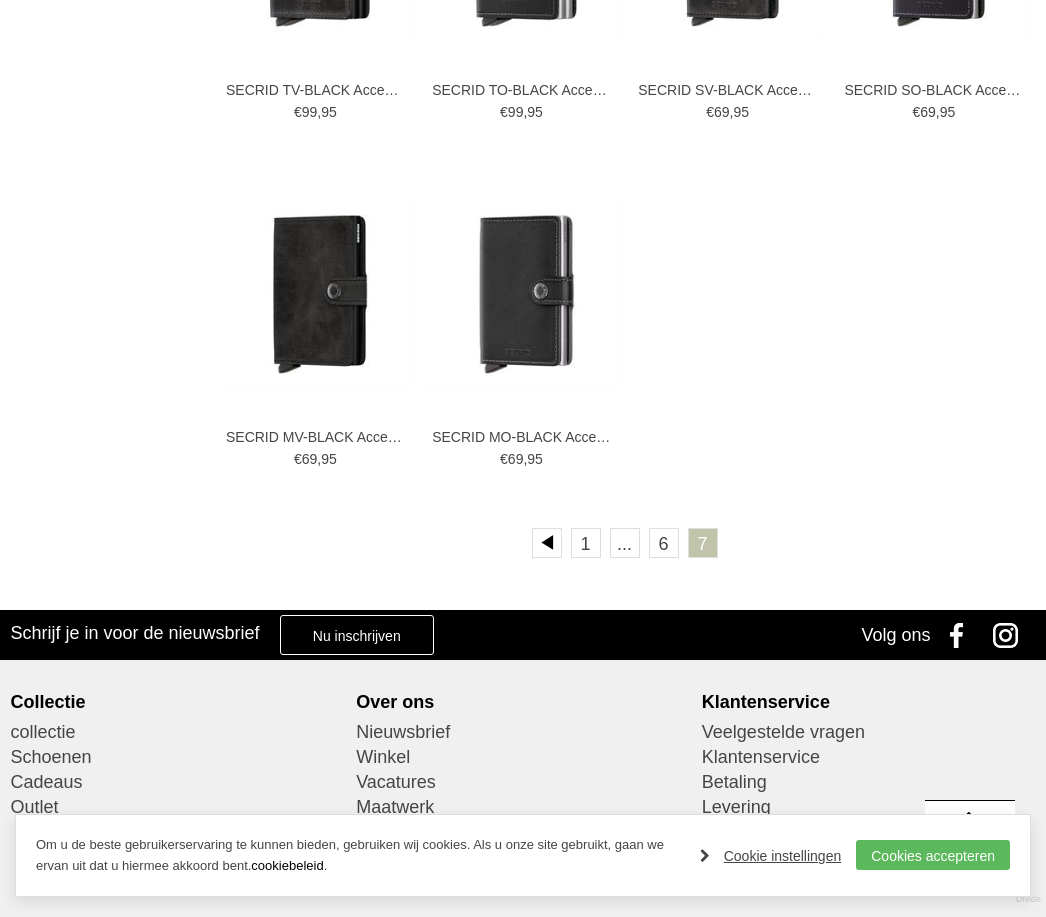scroll, scrollTop: 2960, scrollLeft: 0, axis: vertical 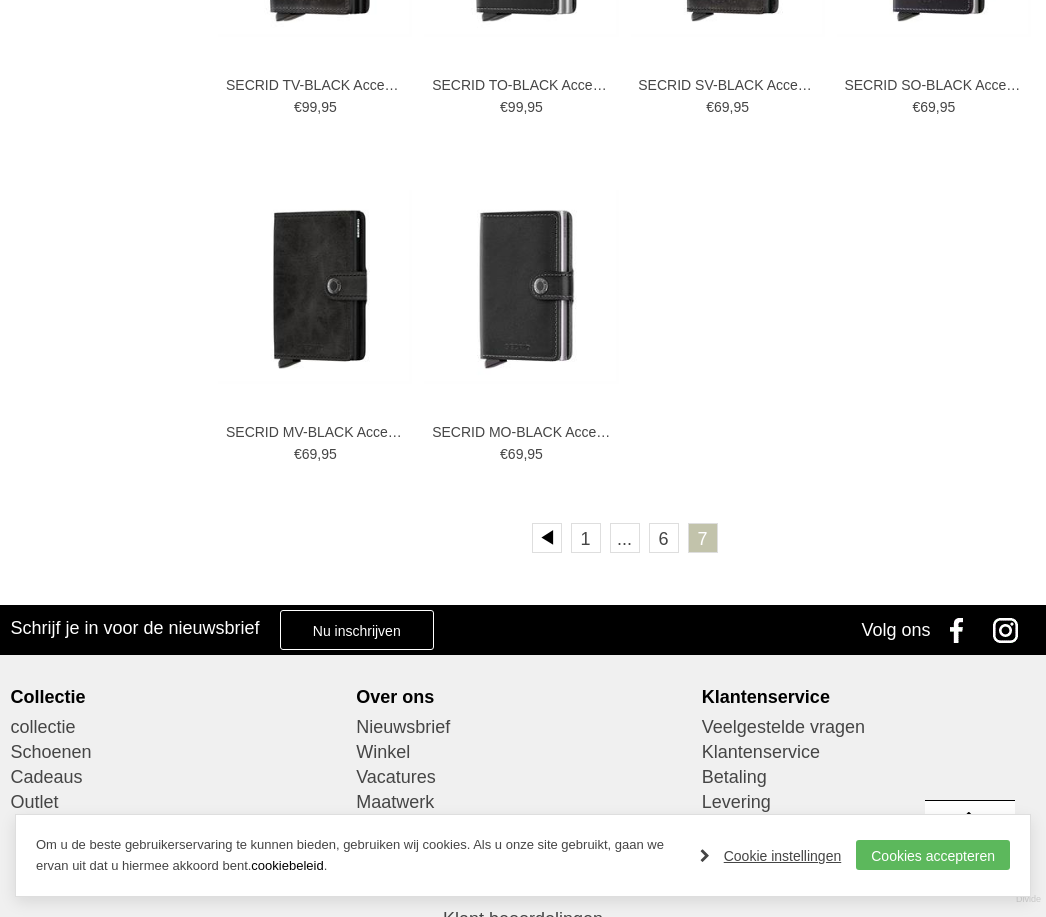 click at bounding box center [547, 538] 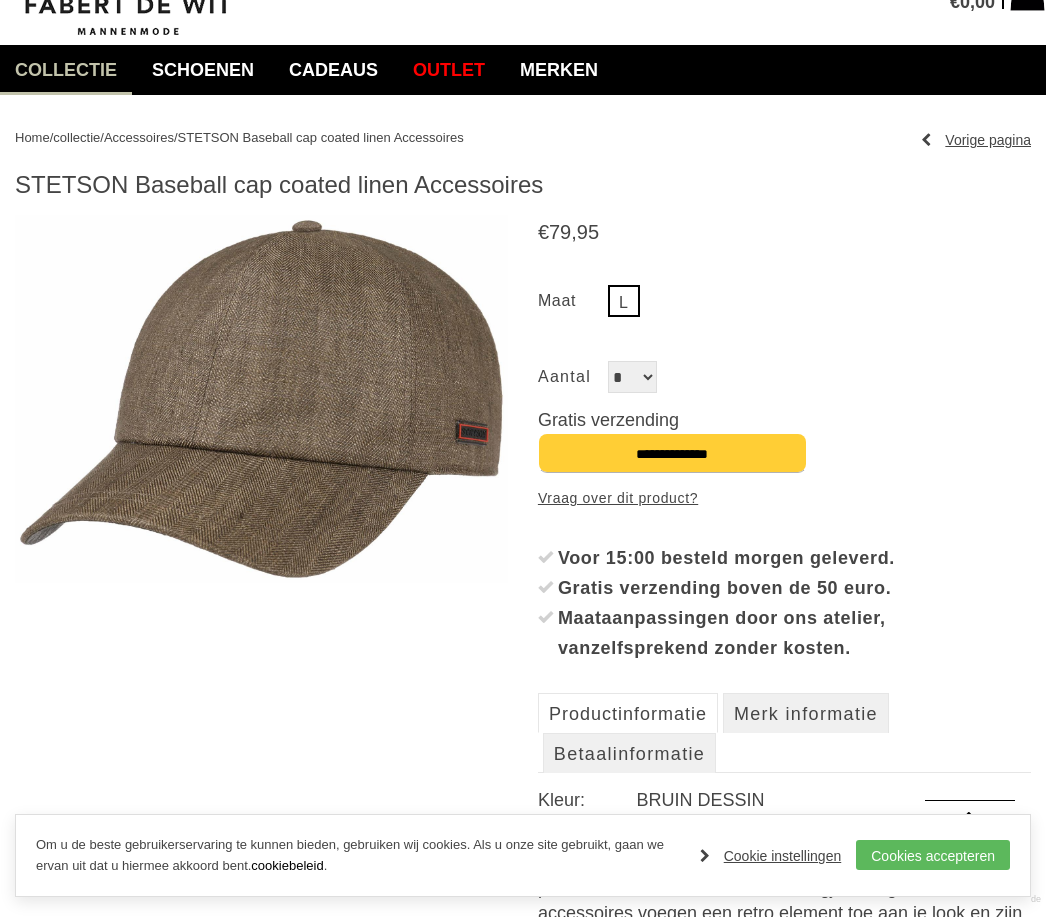 scroll, scrollTop: 0, scrollLeft: 0, axis: both 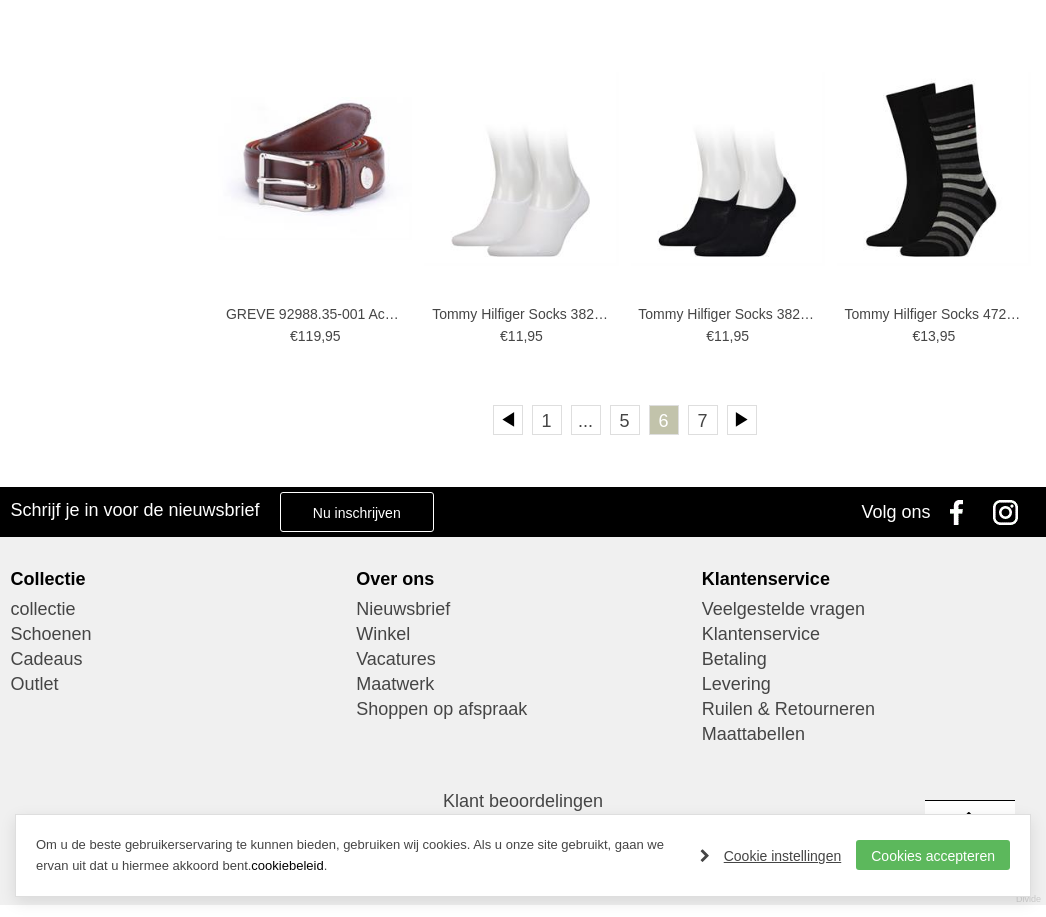 click at bounding box center (508, 420) 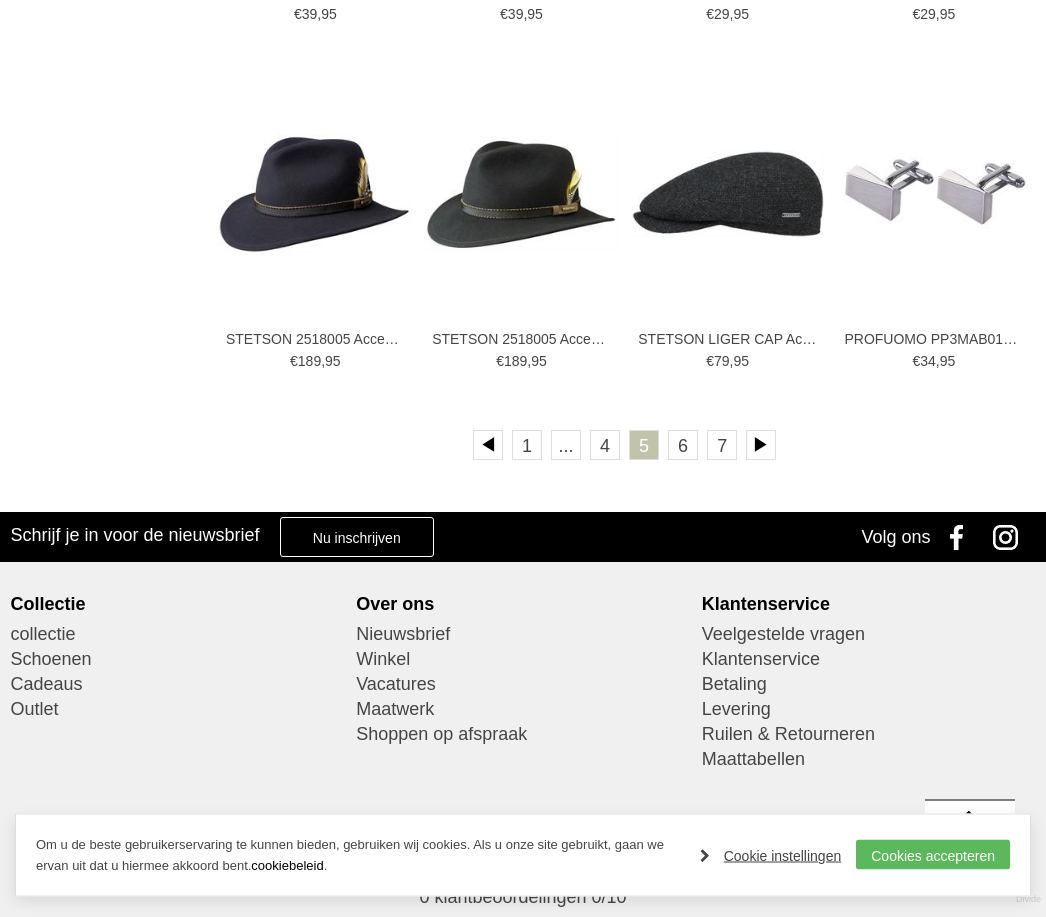 scroll, scrollTop: 3078, scrollLeft: 0, axis: vertical 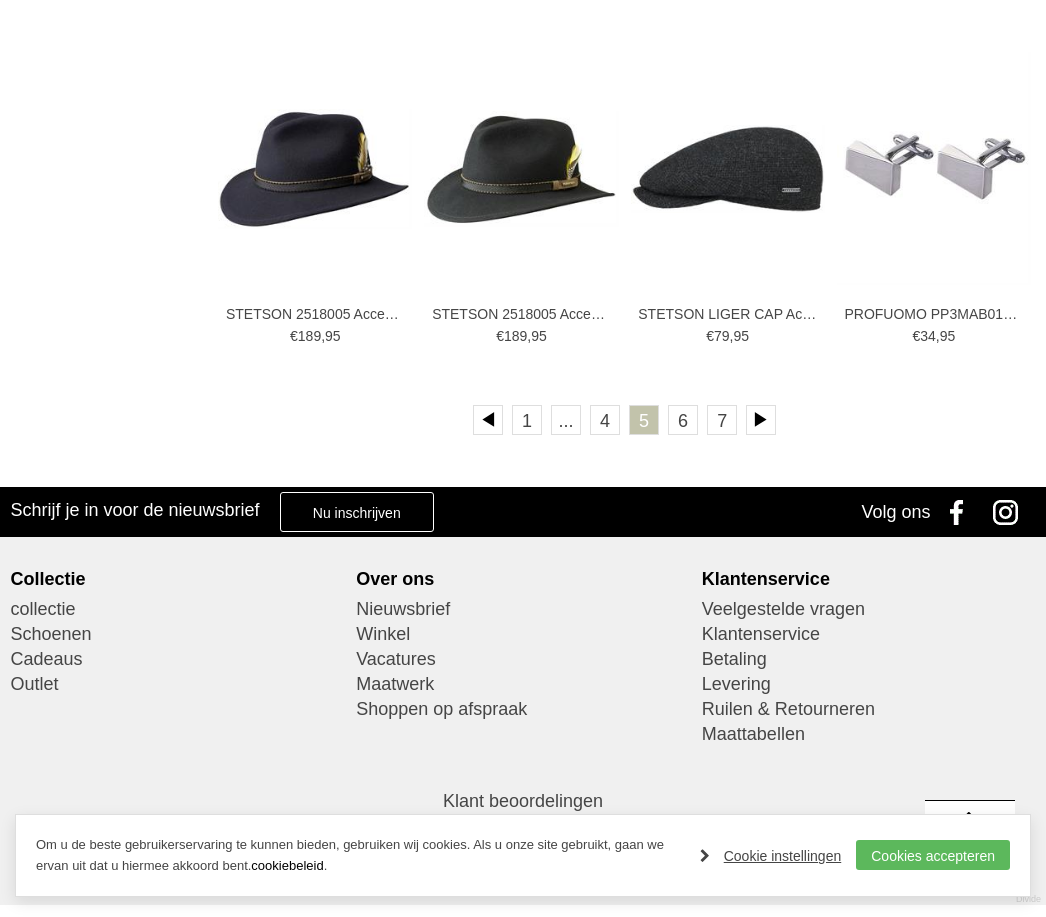 click at bounding box center (488, 420) 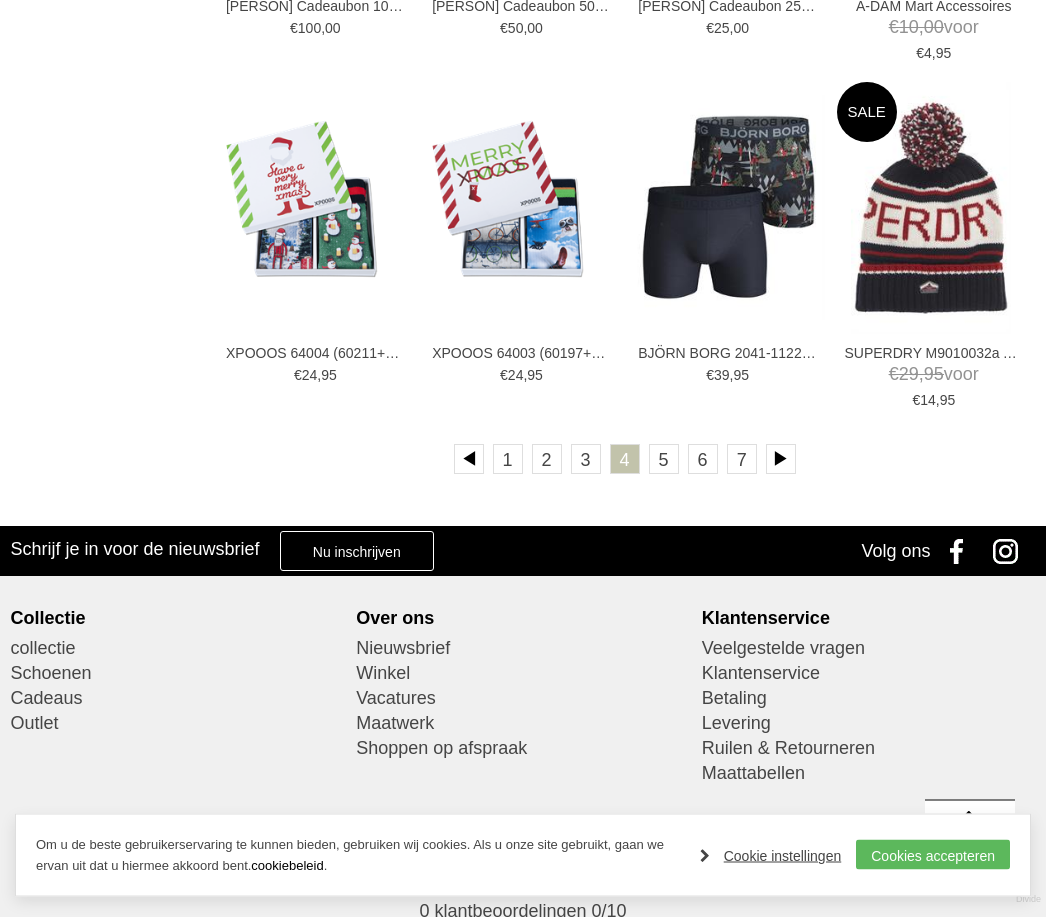 scroll, scrollTop: 3078, scrollLeft: 0, axis: vertical 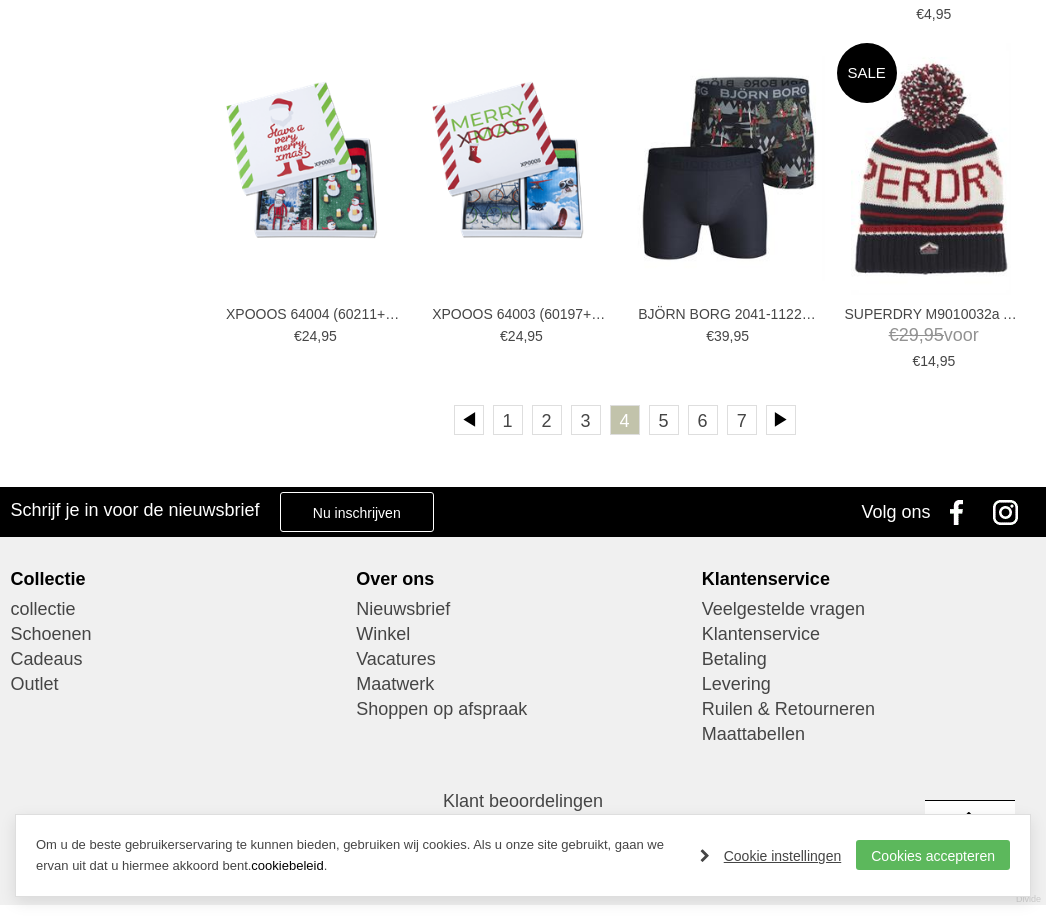 click at bounding box center (469, 420) 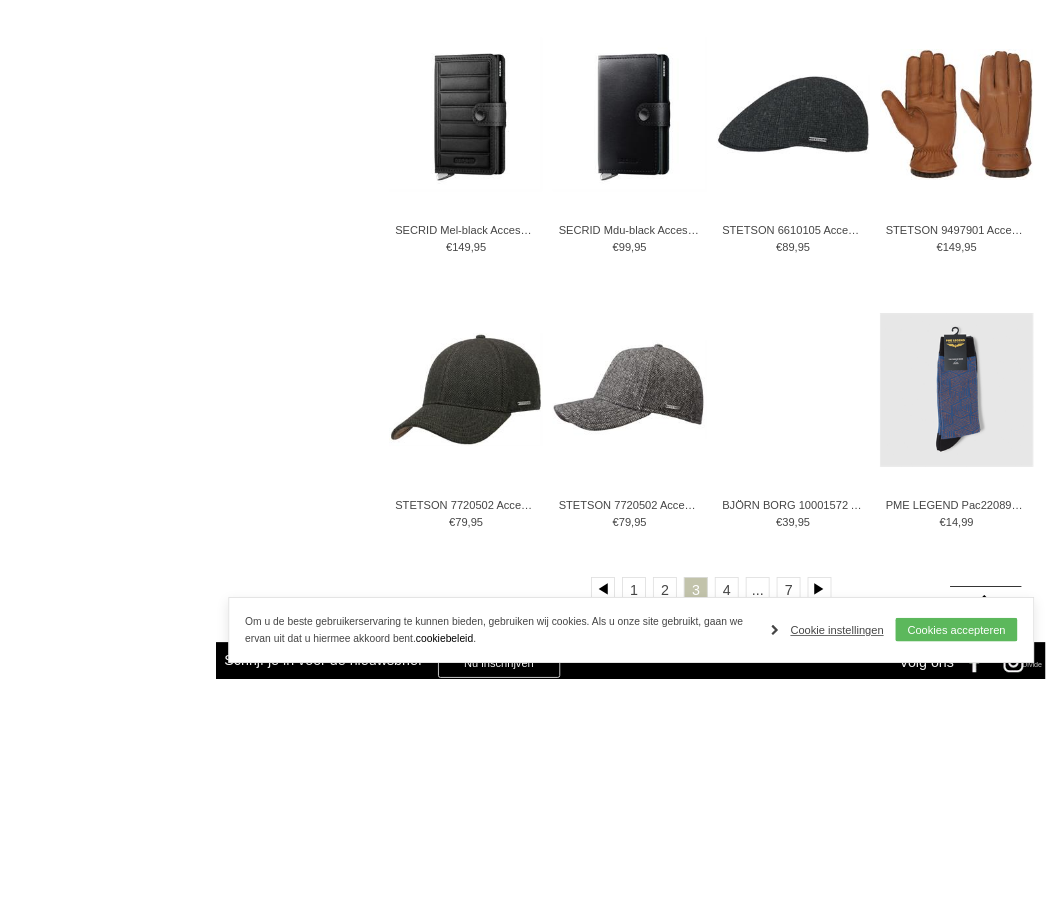 scroll, scrollTop: 2930, scrollLeft: 0, axis: vertical 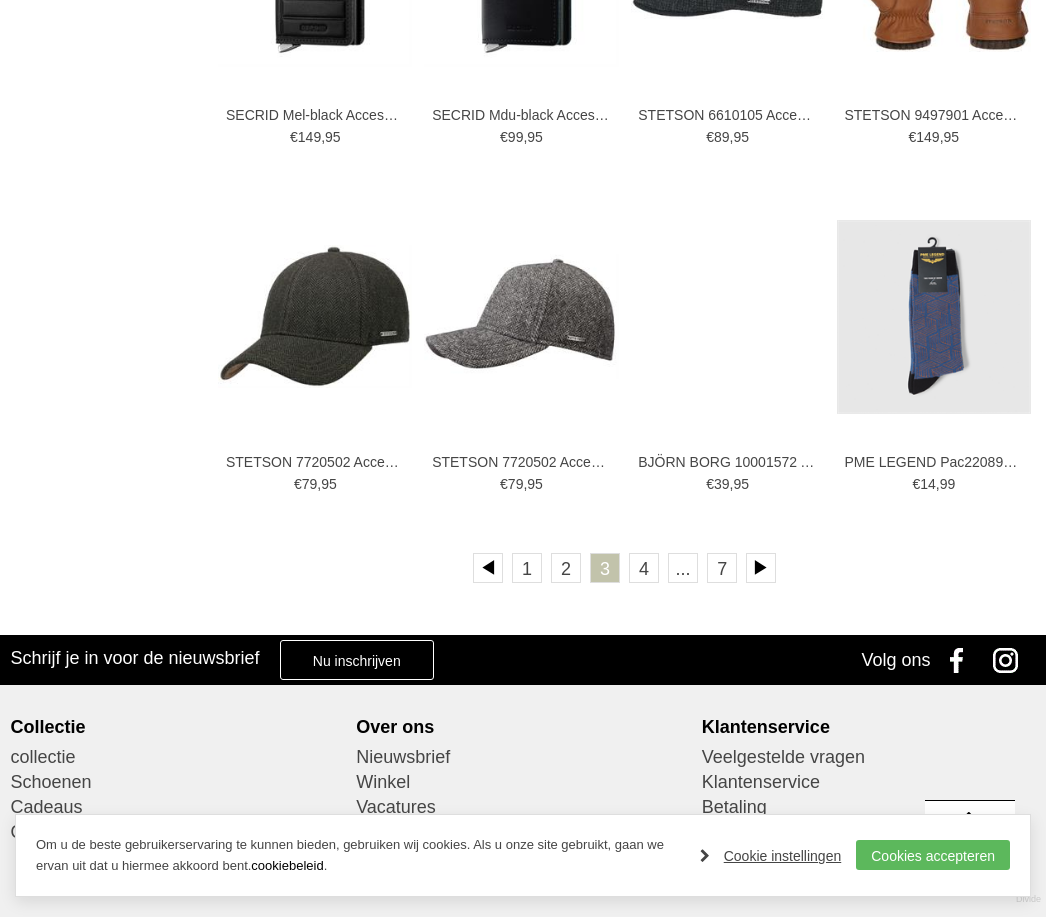 click at bounding box center (521, 316) 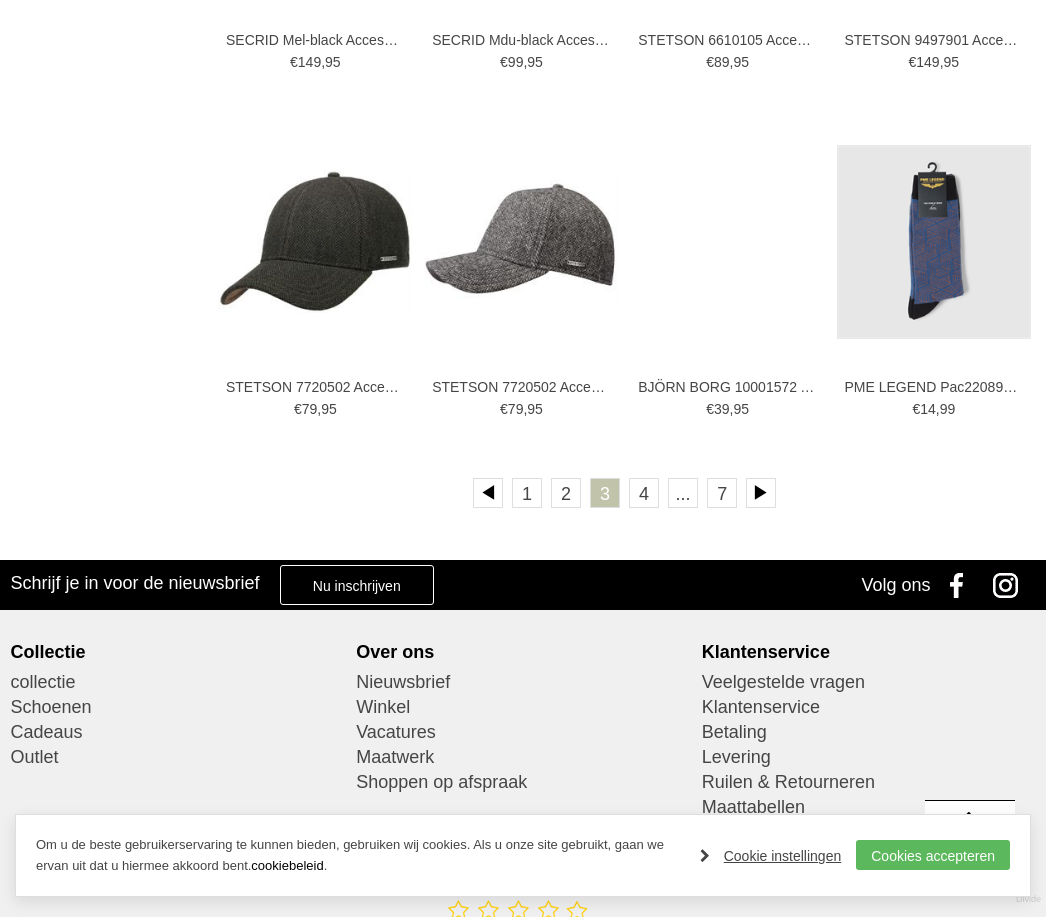 click at bounding box center (315, 241) 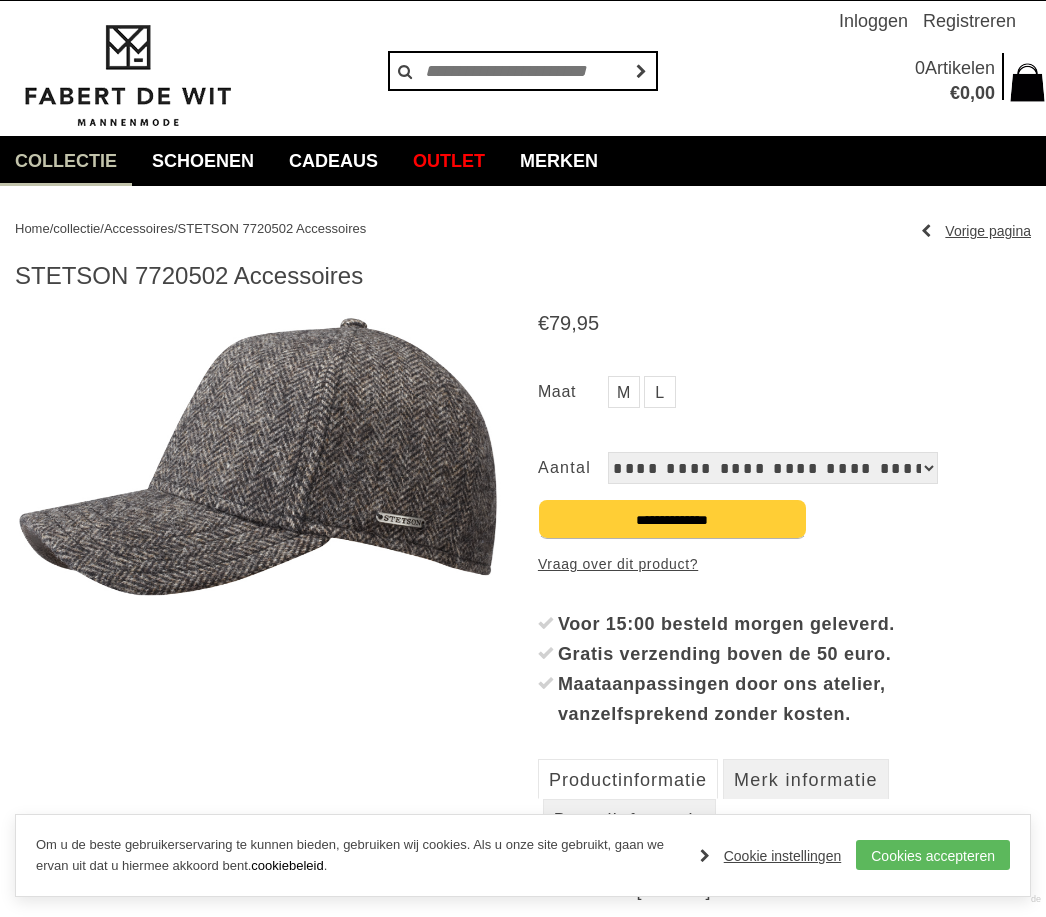 scroll, scrollTop: 39, scrollLeft: 0, axis: vertical 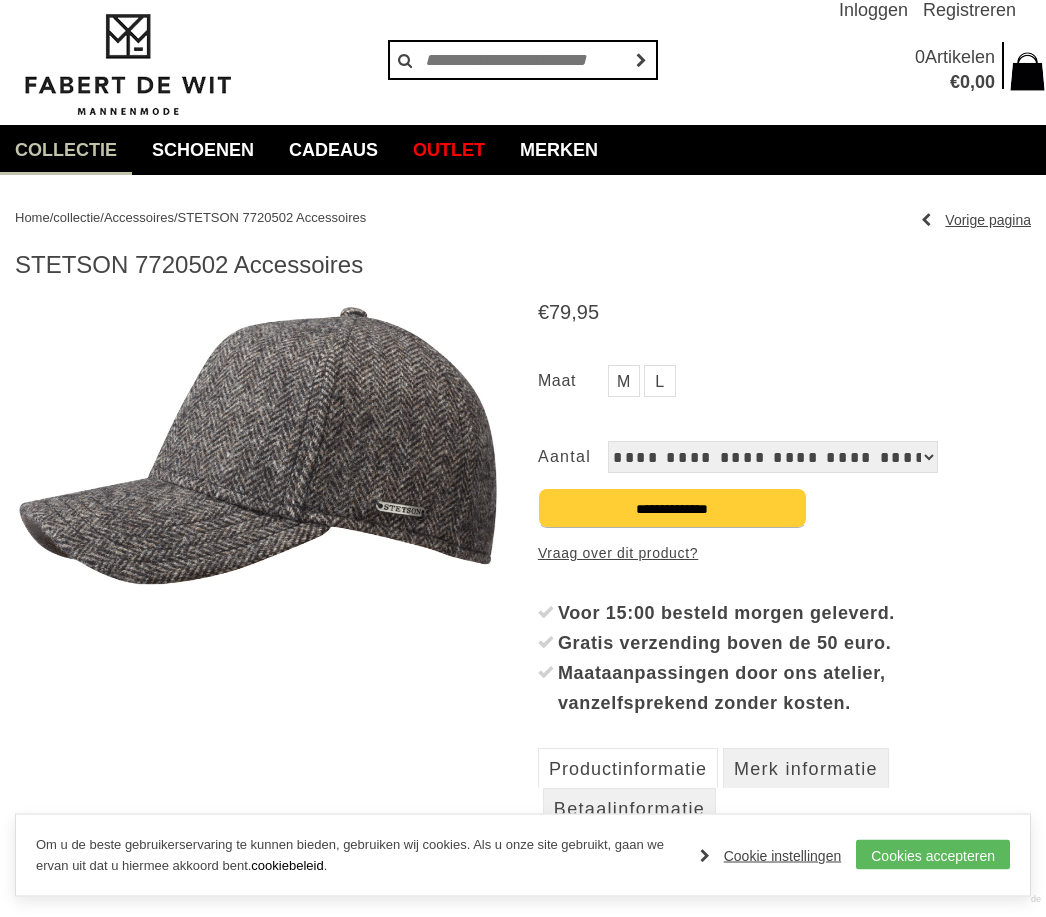 click at bounding box center [261, 454] 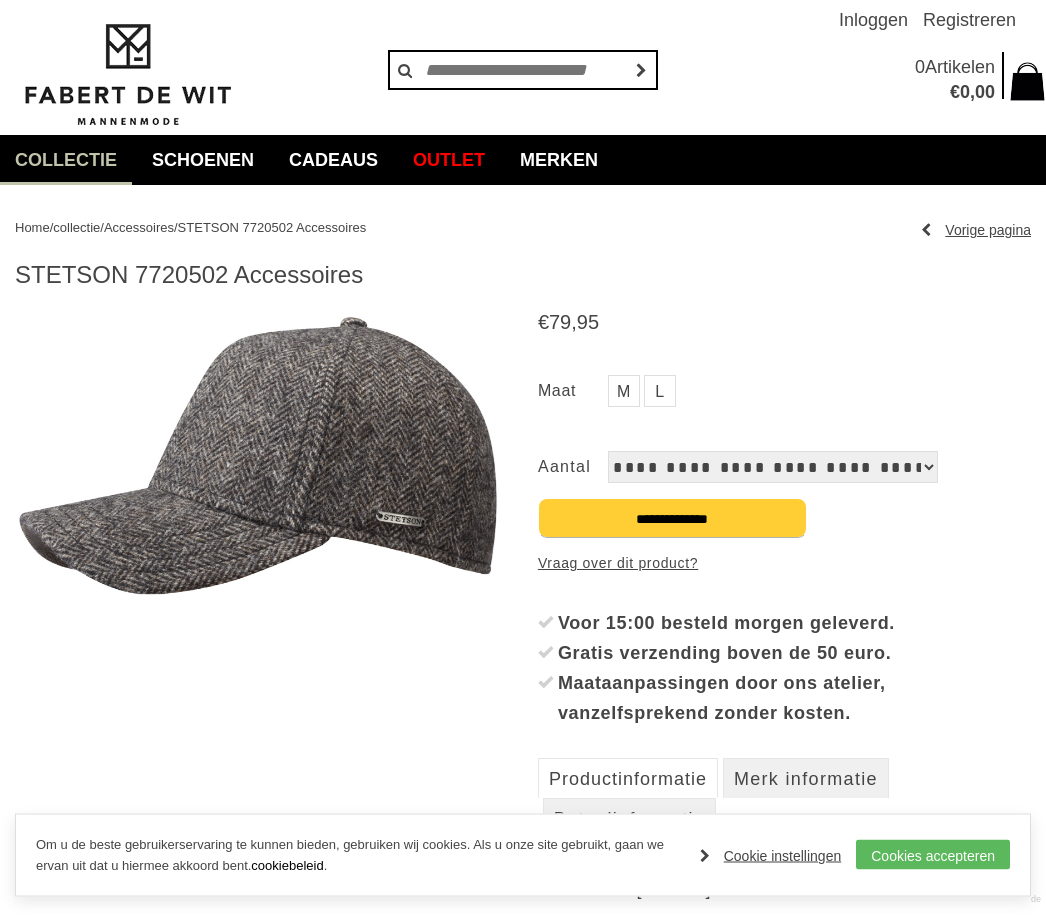 scroll, scrollTop: 0, scrollLeft: 0, axis: both 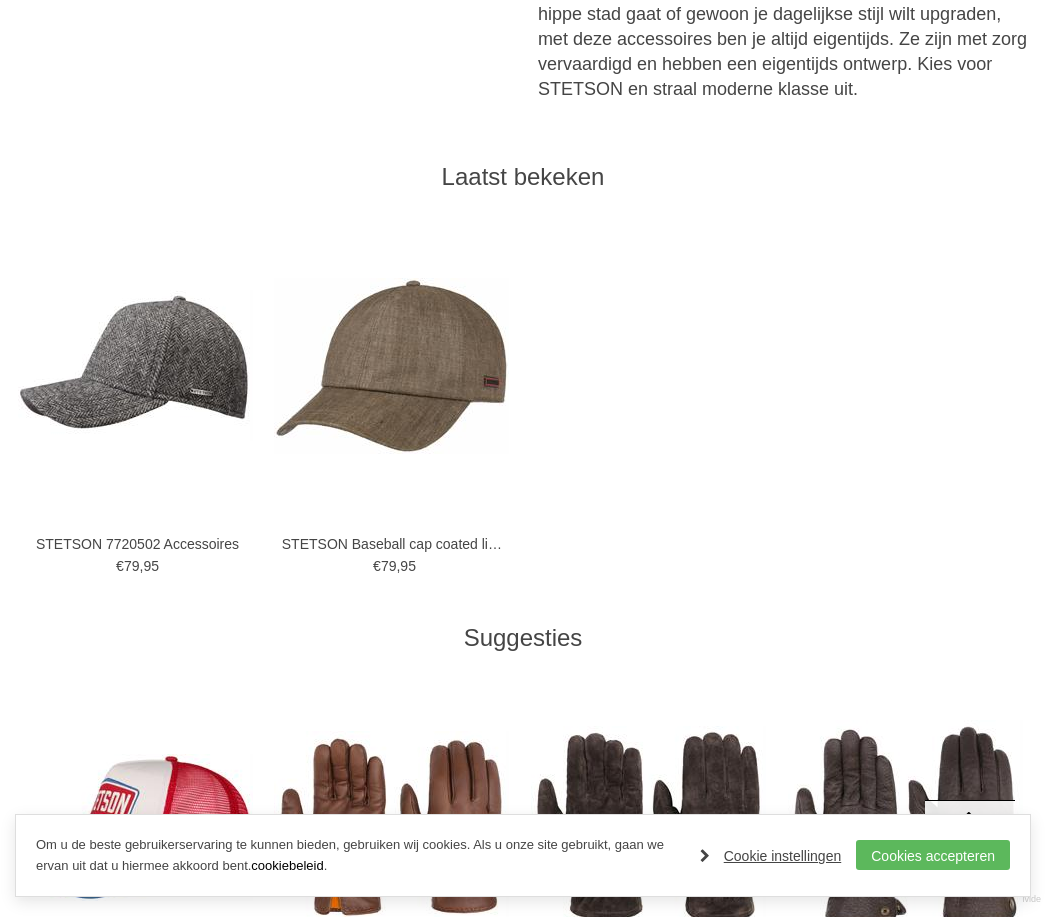 click at bounding box center [135, 365] 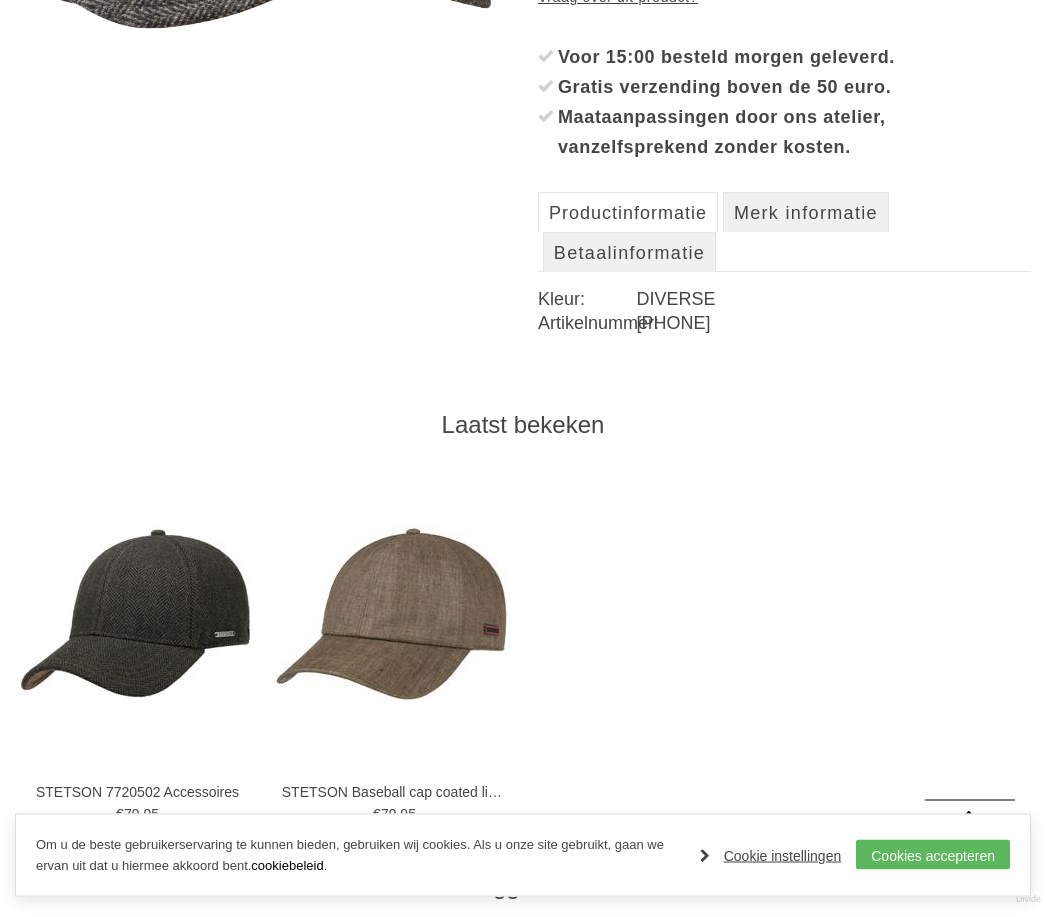 scroll, scrollTop: 596, scrollLeft: 0, axis: vertical 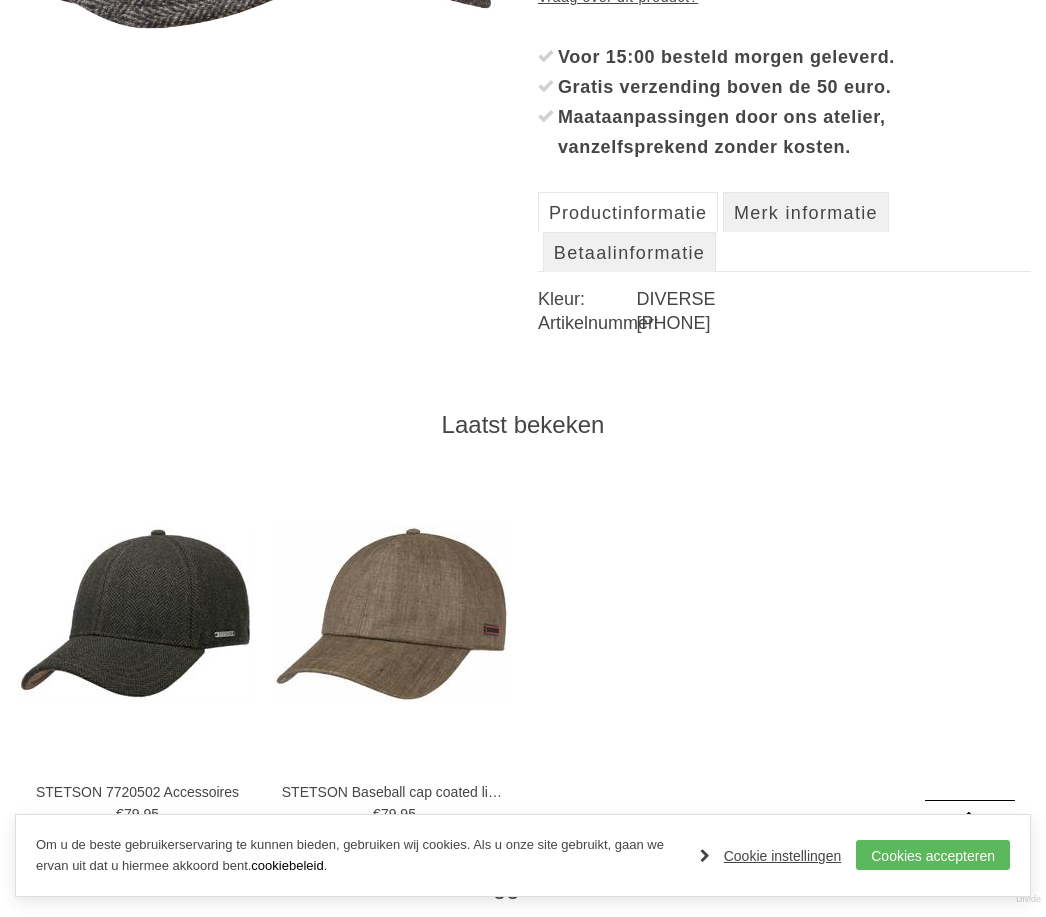 click at bounding box center [391, 614] 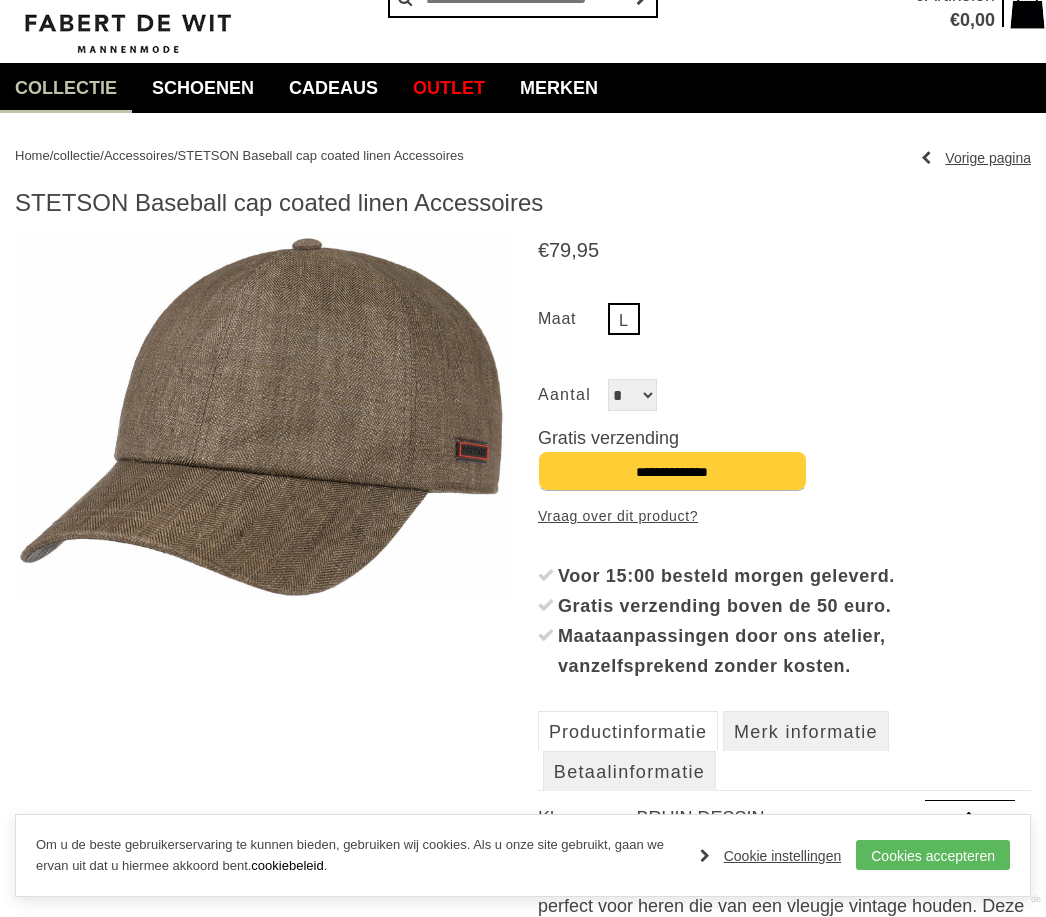 scroll, scrollTop: 0, scrollLeft: 0, axis: both 